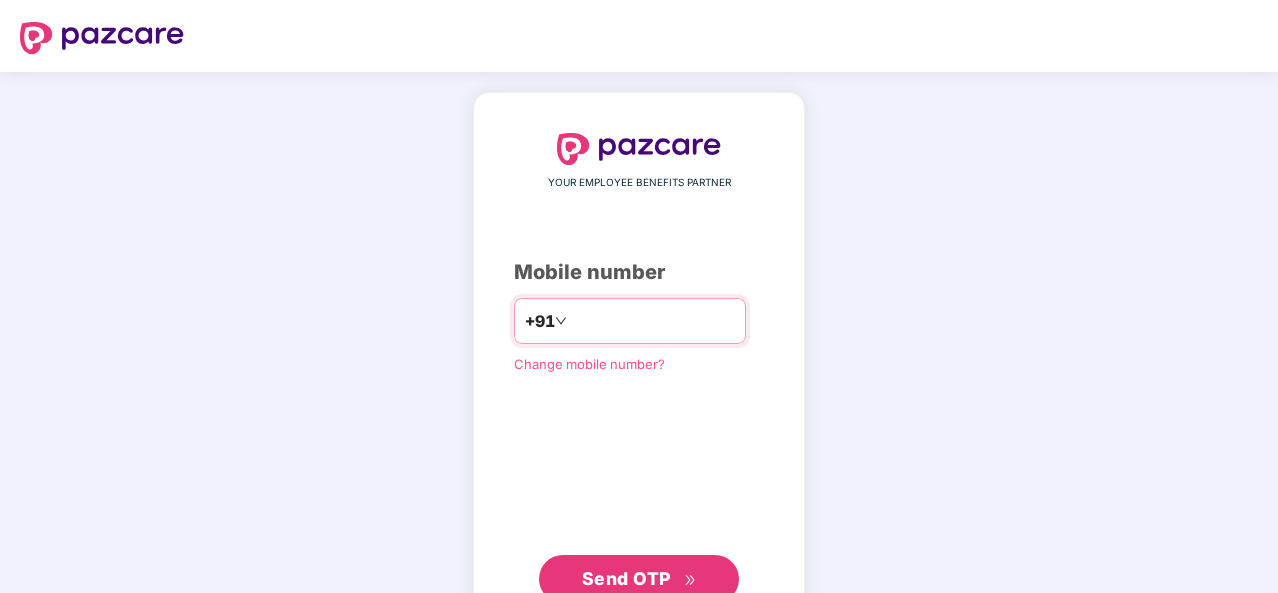scroll, scrollTop: 0, scrollLeft: 0, axis: both 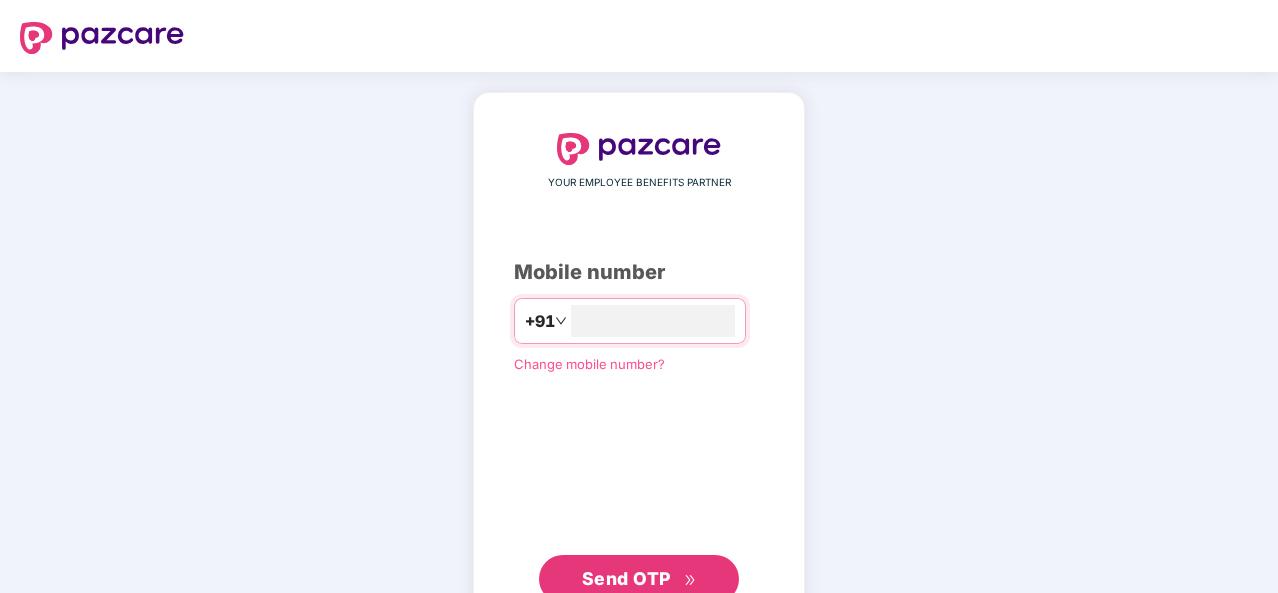 type on "**********" 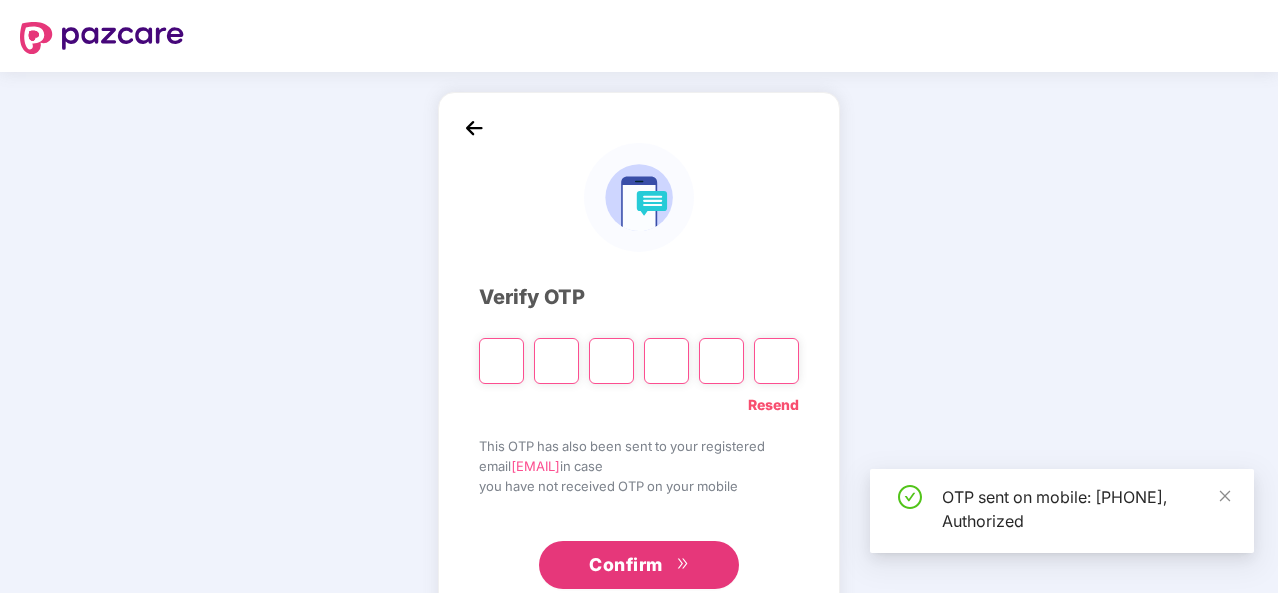 type on "*" 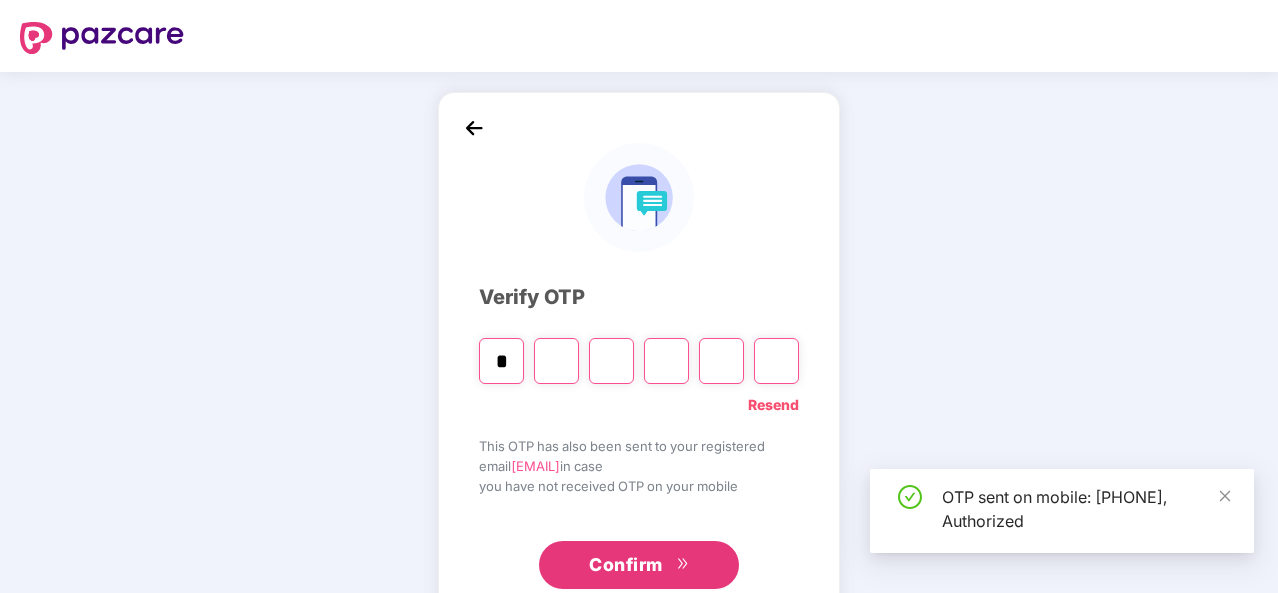 type on "*" 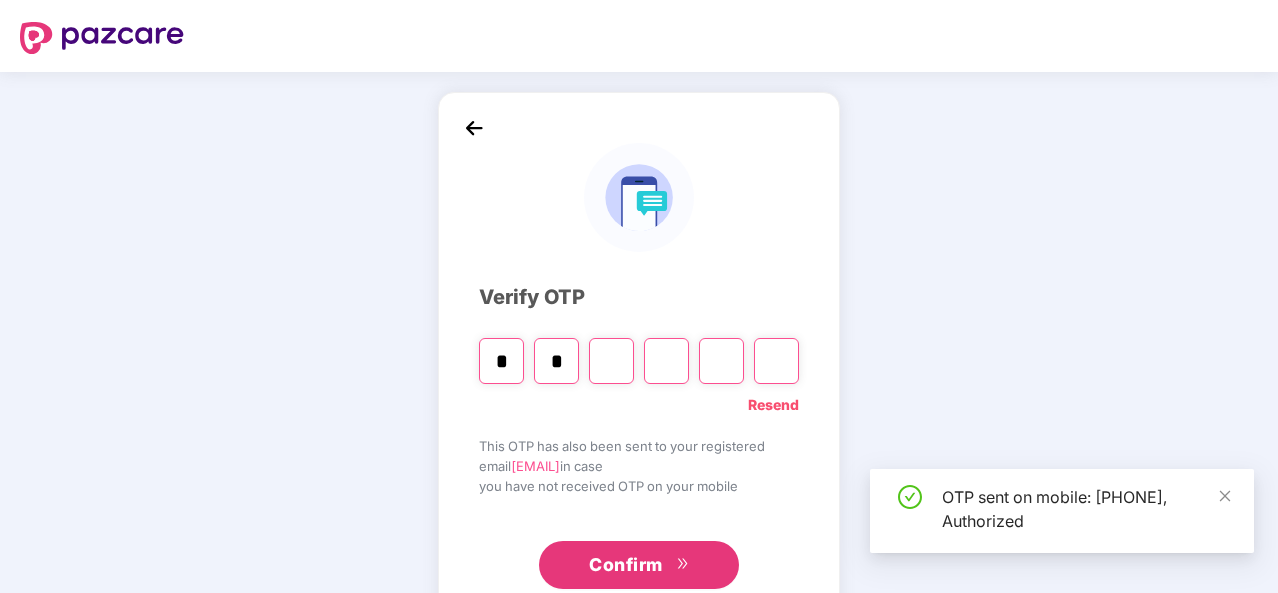 type on "*" 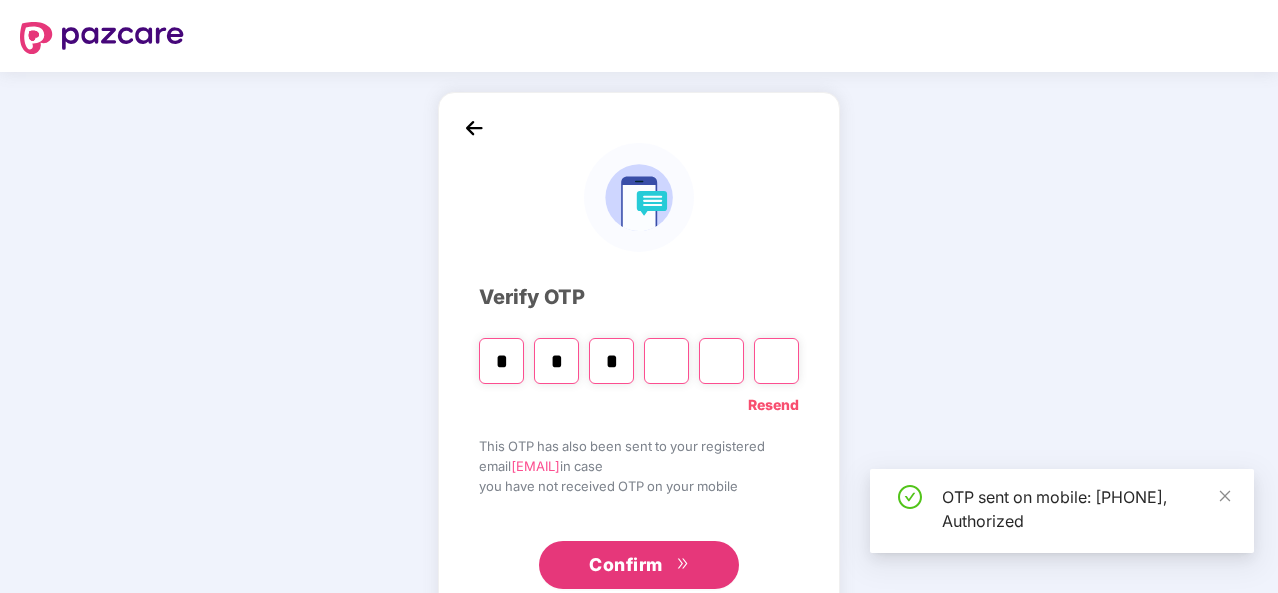type on "*" 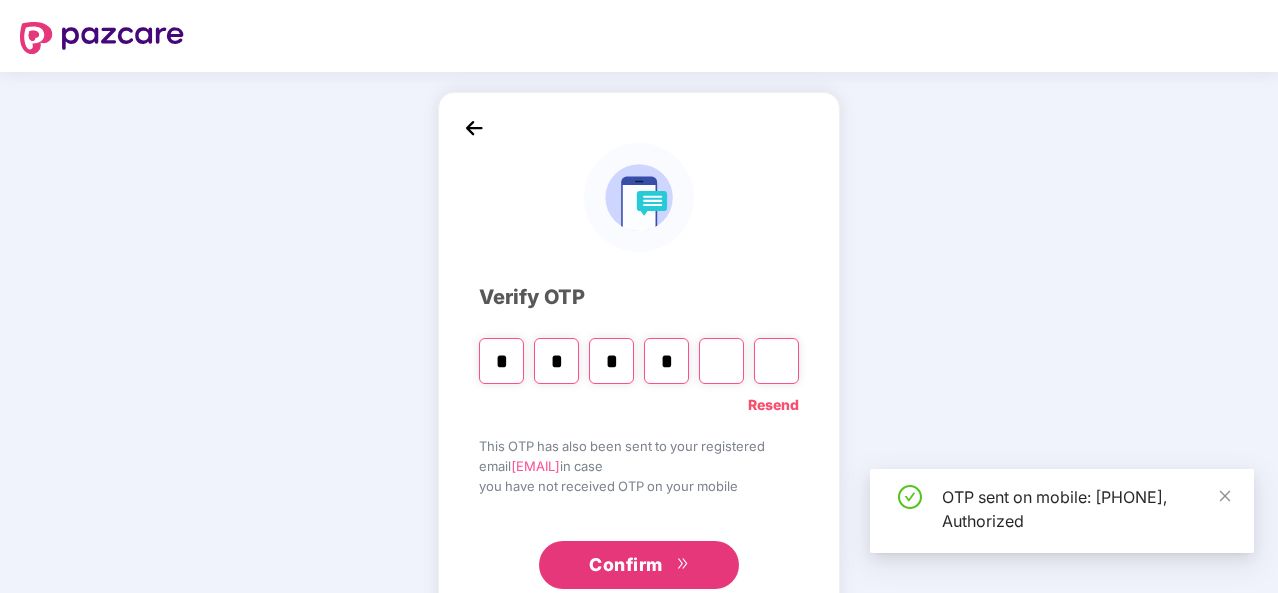 type on "*" 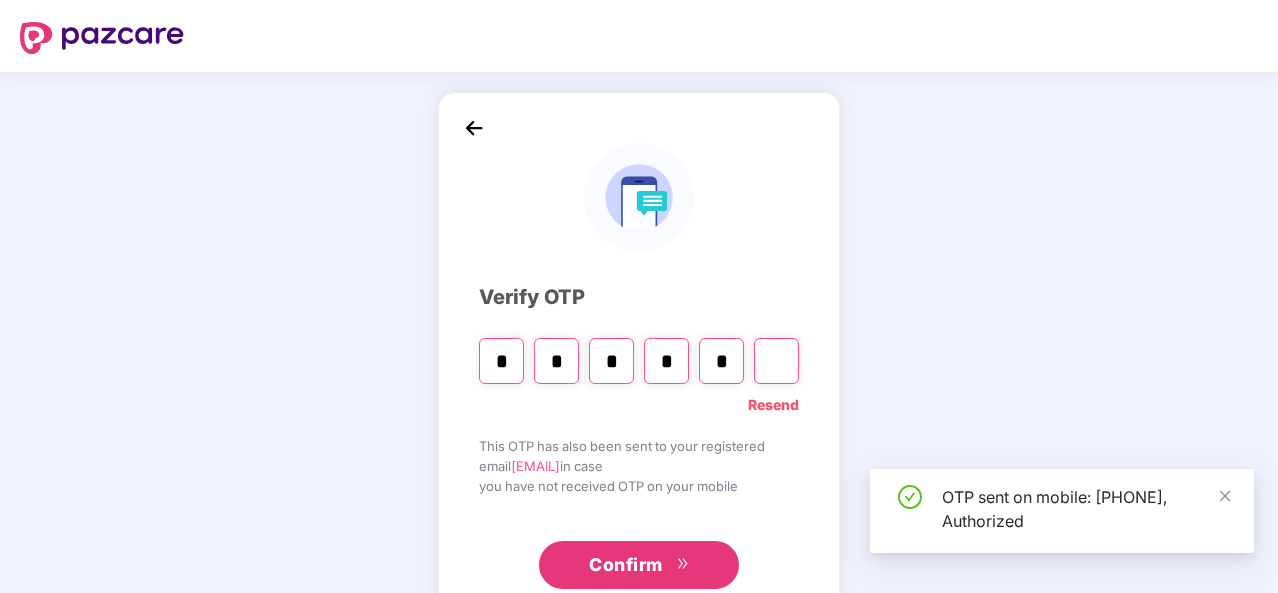 type on "*" 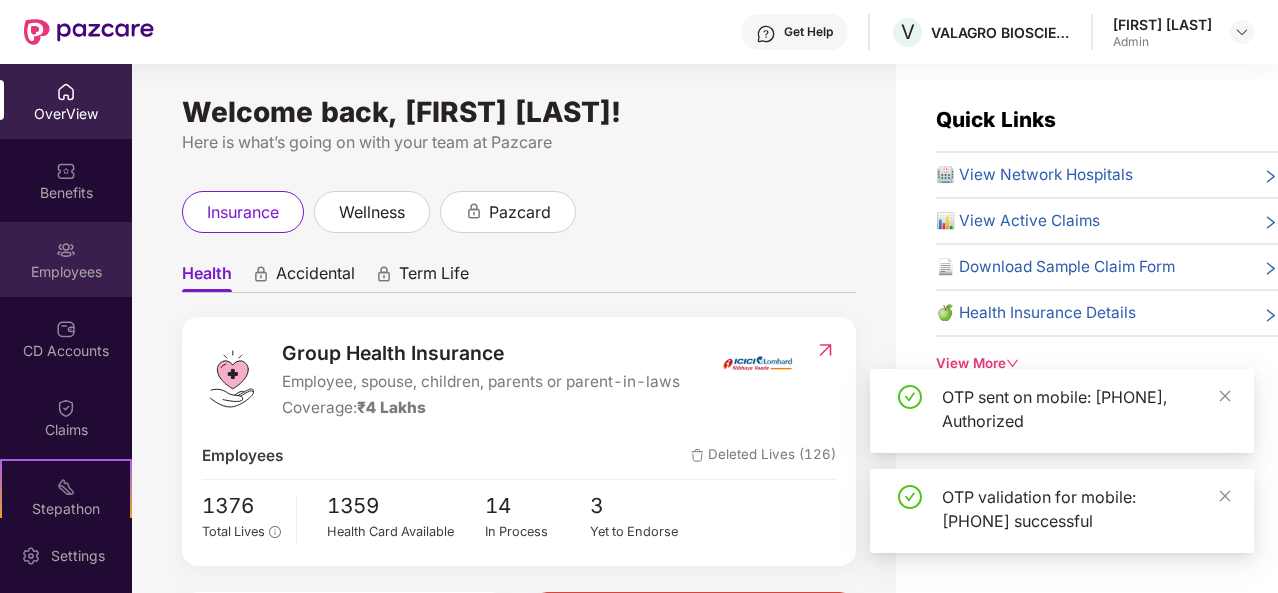 click on "Employees" at bounding box center [66, 259] 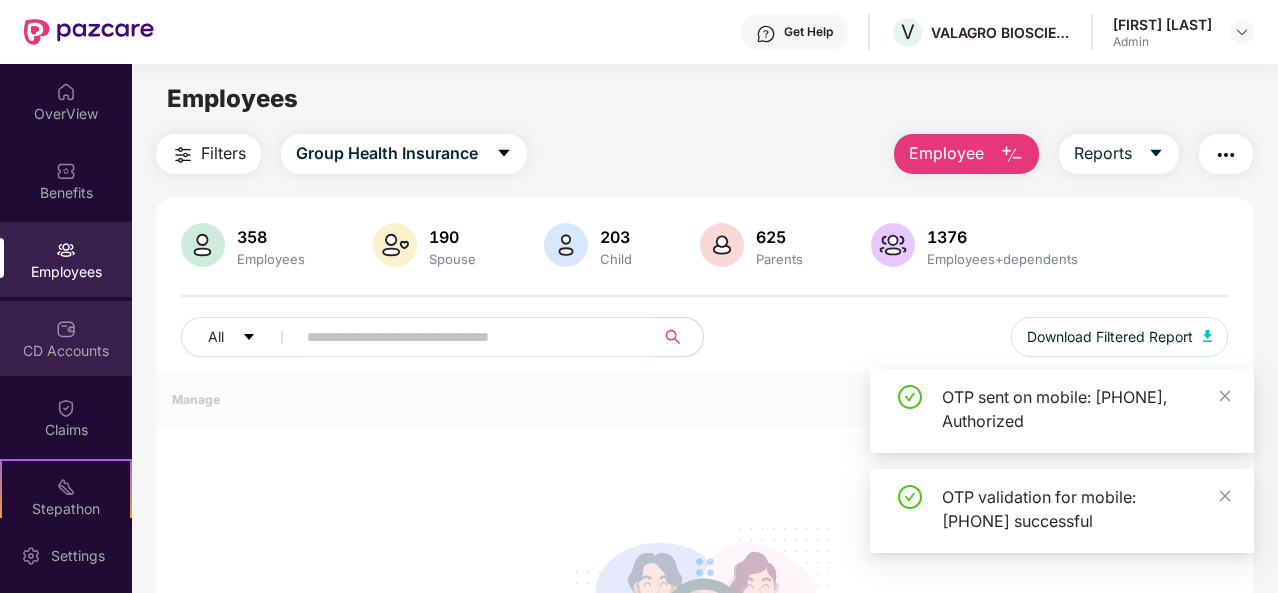 click on "CD Accounts" at bounding box center (66, 351) 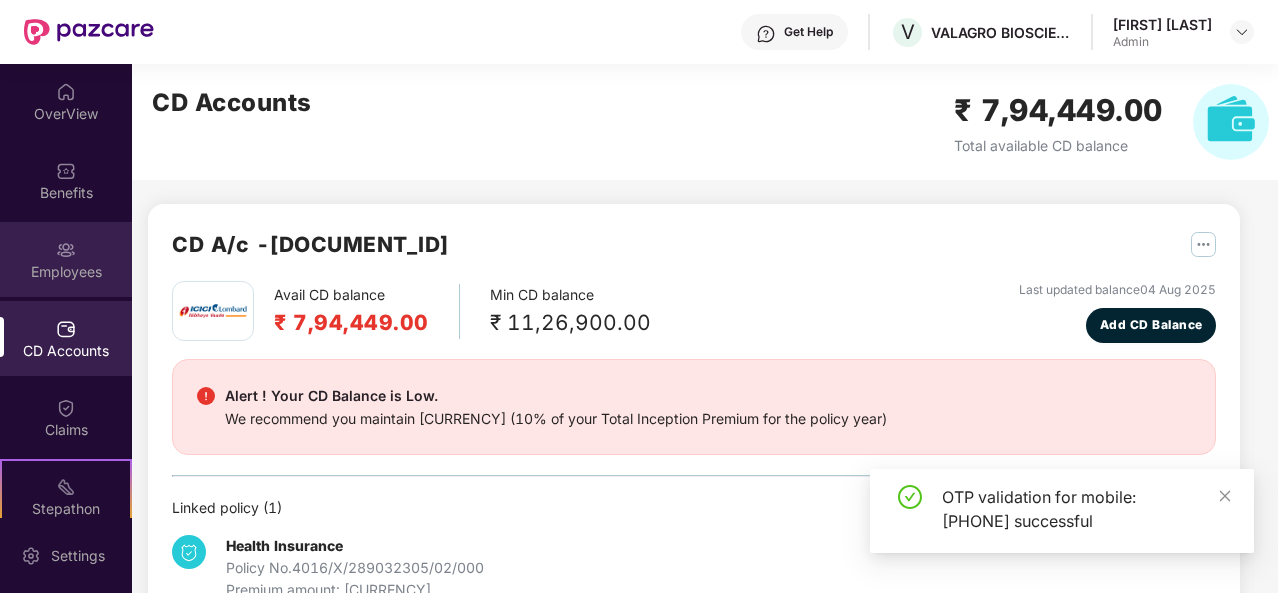 click on "Employees" at bounding box center [66, 259] 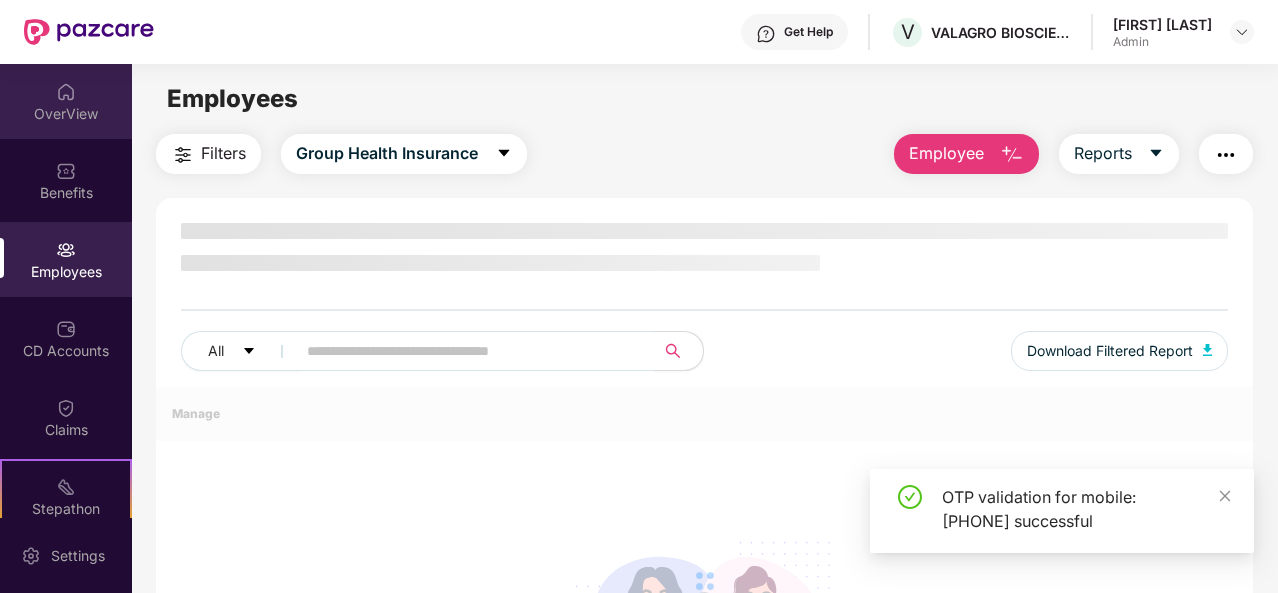 click on "OverView" at bounding box center [66, 101] 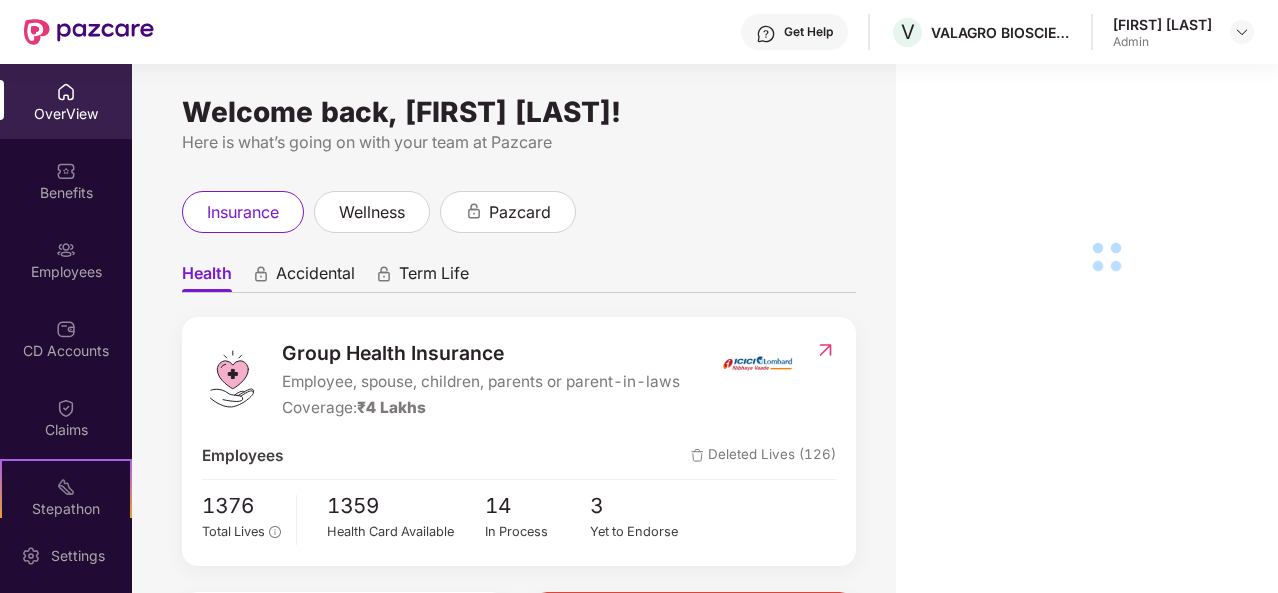 click on "Employees" at bounding box center [66, 259] 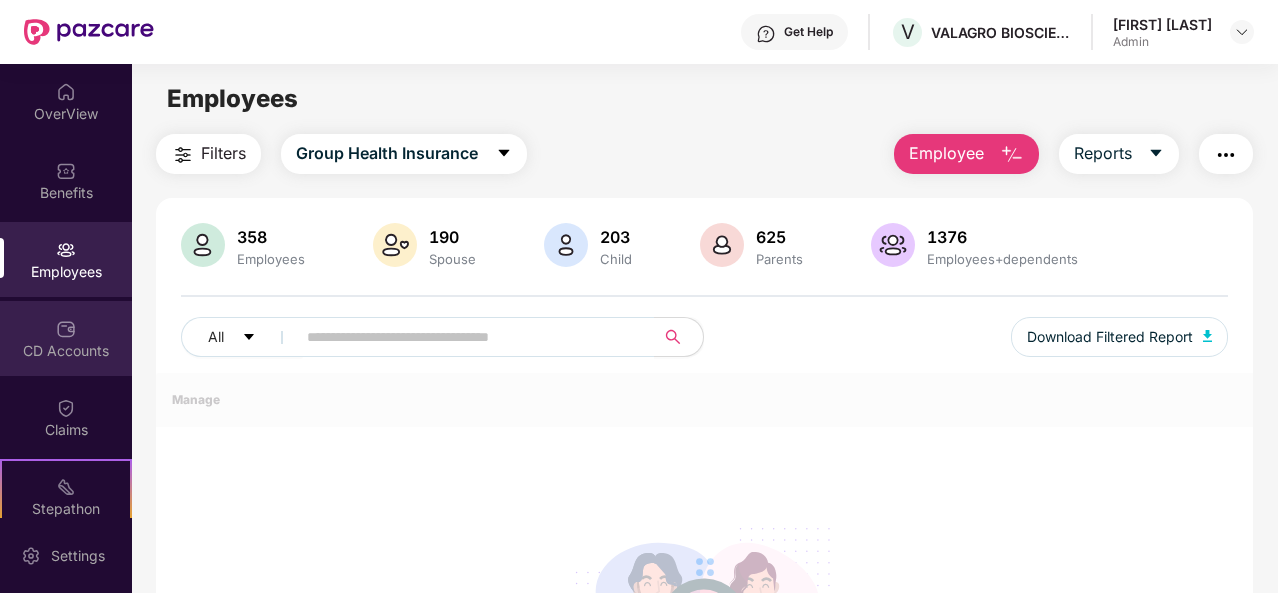 click on "CD Accounts" at bounding box center (66, 338) 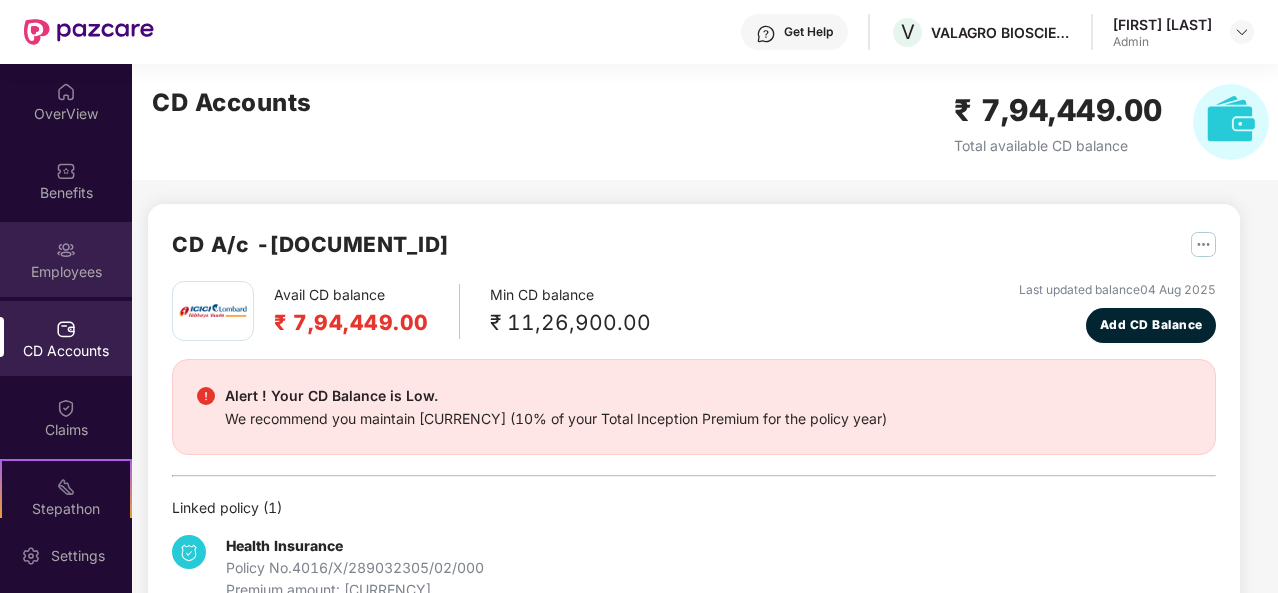 click on "Employees" at bounding box center [66, 272] 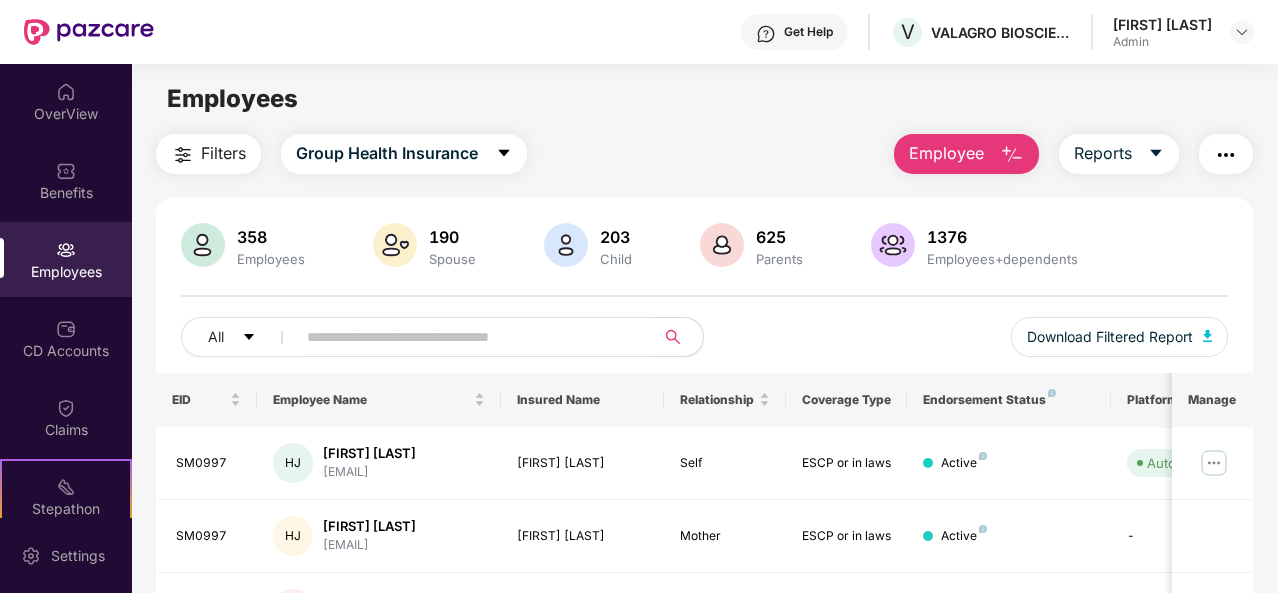 click on "Employees Filters Group Health Insurance Employee  Reports 358 Employees 190 Spouse 203 Child 625 Parents 1376 Employees+dependents All Download Filtered Report EID Employee Name Insured Name Relationship Coverage Type Endorsement Status Platform Status Joining Date Manage                   SM0997 HJ [FIRST] [LAST]   [EMAIL] [FIRST] [LAST]   Self ESCP or in laws Active Auto Verified 12 June 2025 SM0997 HJ [FIRST] [LAST]   [EMAIL] [FIRST] [LAST]   Mother ESCP or in laws Active - 12 June 2025 SM0997 HJ [FIRST] [LAST]   [EMAIL] [FIRST] [LAST]   Father ESCP or in laws Active - 12 June 2025 SM0998 BJ [FIRST] [LAST]   [EMAIL] [FIRST] [LAST]   Self ESCP or in laws Active Auto Verified 12 June 2025 SM0998 BJ [FIRST] [LAST]   [EMAIL] [EMAIL] [FIRST] [LAST]   Spouse ESCP or in laws Active - 12 June 2025 SM0998 BJ [FIRST] [LAST]   Mother Active" at bounding box center [704, 360] 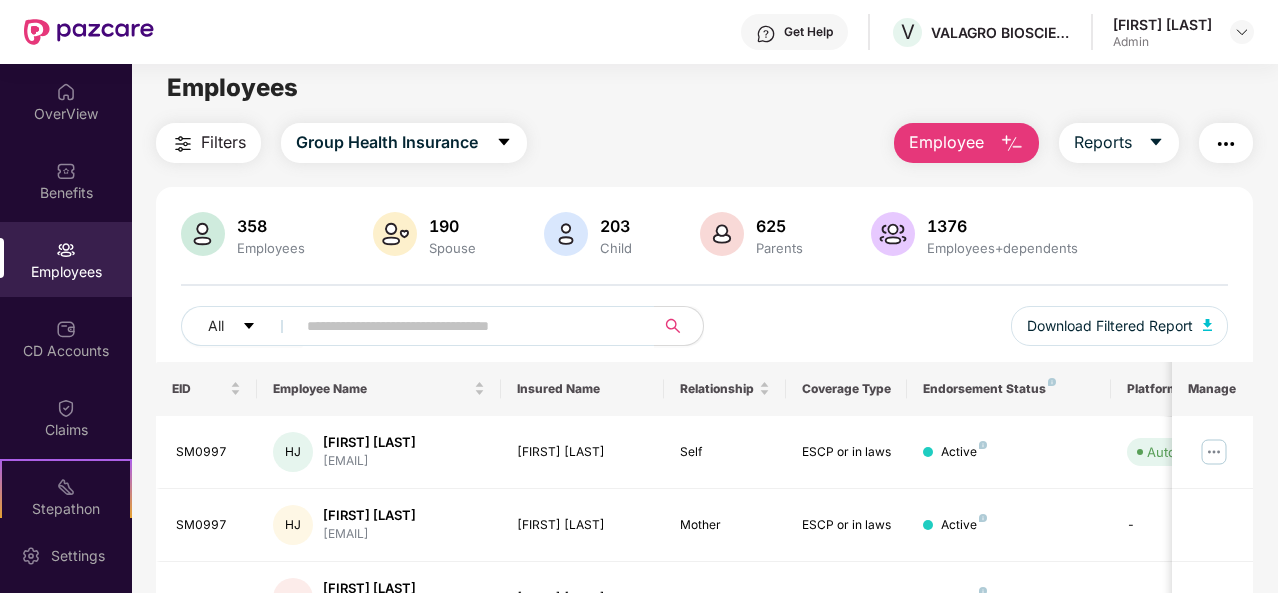 drag, startPoint x: 691, startPoint y: 139, endPoint x: 697, endPoint y: 211, distance: 72.249565 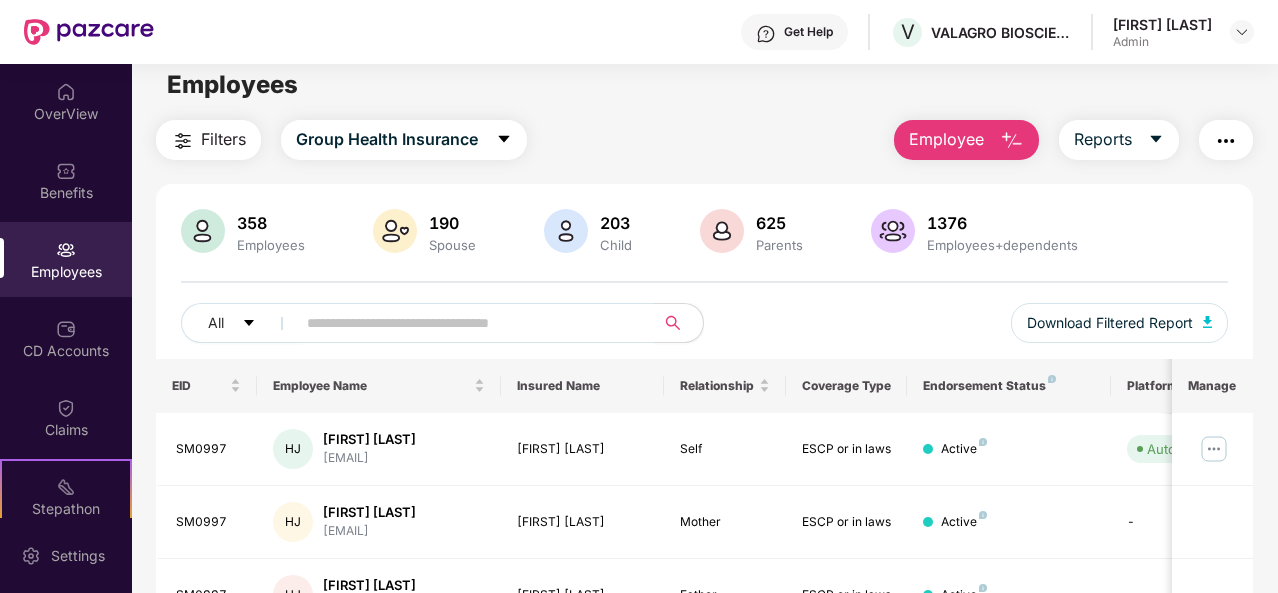 scroll, scrollTop: 0, scrollLeft: 0, axis: both 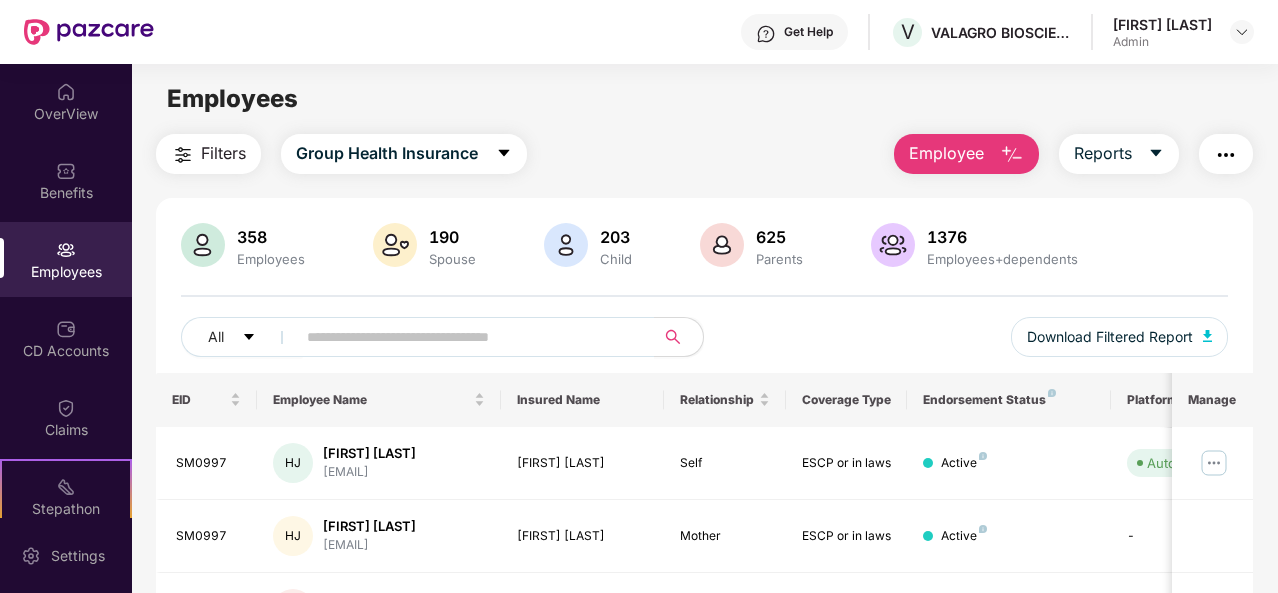 drag, startPoint x: 776, startPoint y: 225, endPoint x: 772, endPoint y: 117, distance: 108.07405 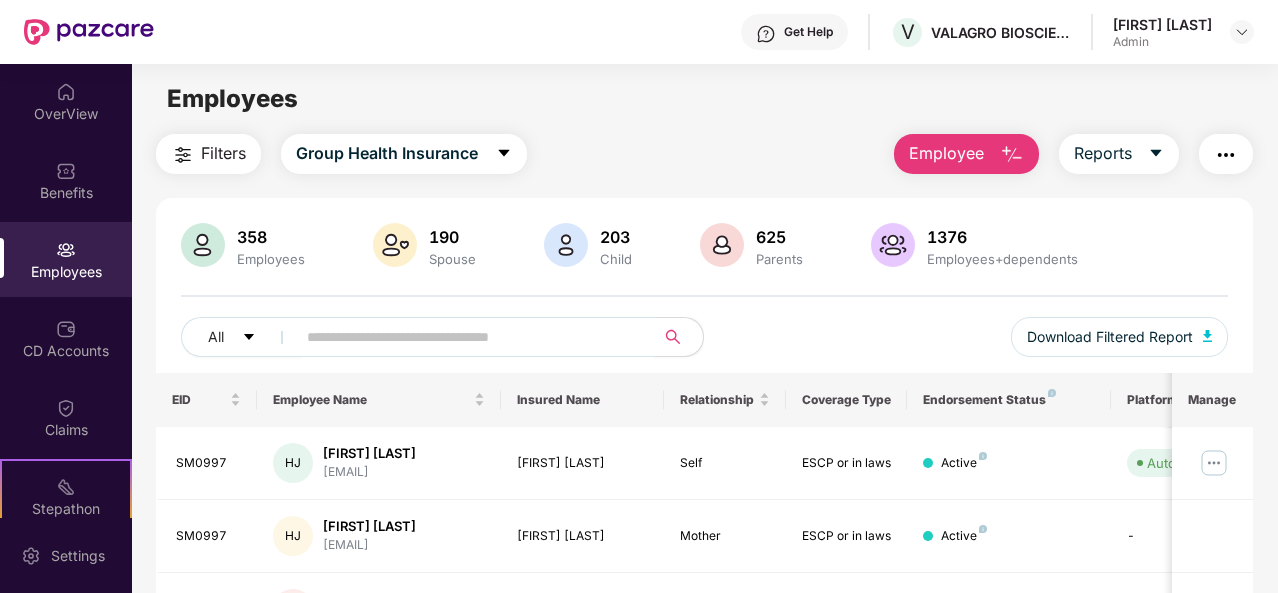 click at bounding box center [469, 337] 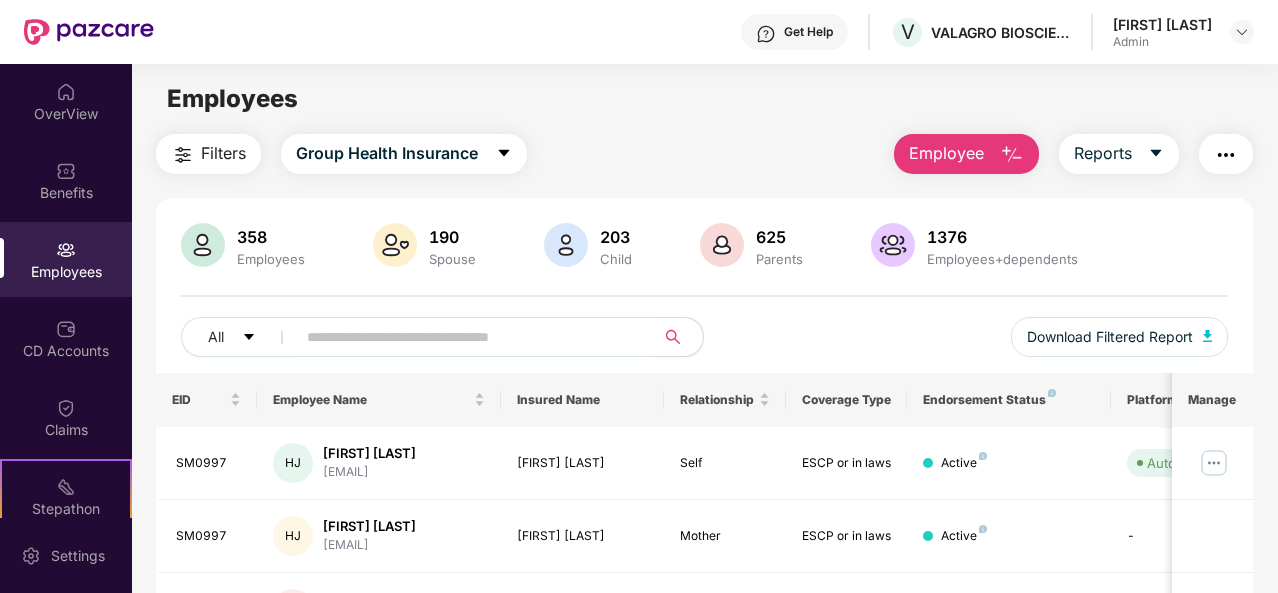 click on "Employees Filters Group Health Insurance Employee  Reports 358 Employees 190 Spouse 203 Child 625 Parents 1376 Employees+dependents All Download Filtered Report EID Employee Name Insured Name Relationship Coverage Type Endorsement Status Platform Status Joining Date Manage                   SM0997 HJ [FIRST] [LAST]   [EMAIL] [FIRST] [LAST]   Self ESCP or in laws Active Auto Verified 12 June 2025 SM0997 HJ [FIRST] [LAST]   [EMAIL] [FIRST] [LAST]   Mother ESCP or in laws Active - 12 June 2025 SM0997 HJ [FIRST] [LAST]   [EMAIL] [FIRST] [LAST]   Father ESCP or in laws Active - 12 June 2025 SM0998 BJ [FIRST] [LAST]   [EMAIL] [FIRST] [LAST]   Self ESCP or in laws Active Auto Verified 12 June 2025 SM0998 BJ [FIRST] [LAST]   [EMAIL] [EMAIL] [FIRST] [LAST]   Spouse ESCP or in laws Active - 12 June 2025 SM0998 BJ [FIRST] [LAST]   Mother Active" at bounding box center [704, 360] 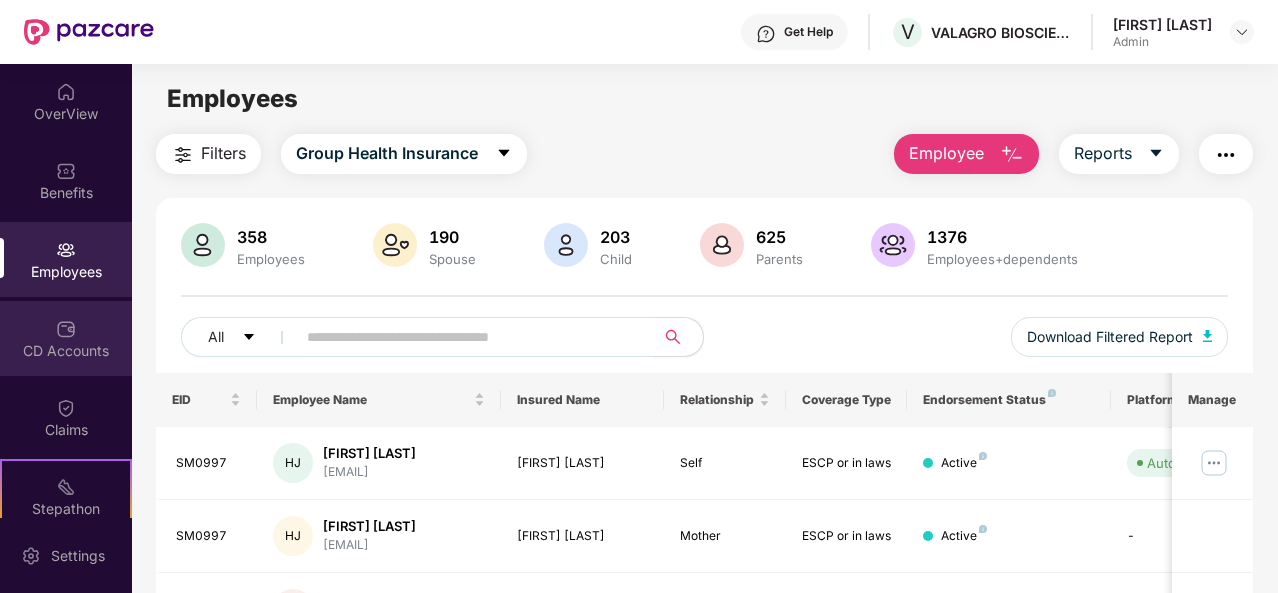 click on "CD Accounts" at bounding box center (66, 351) 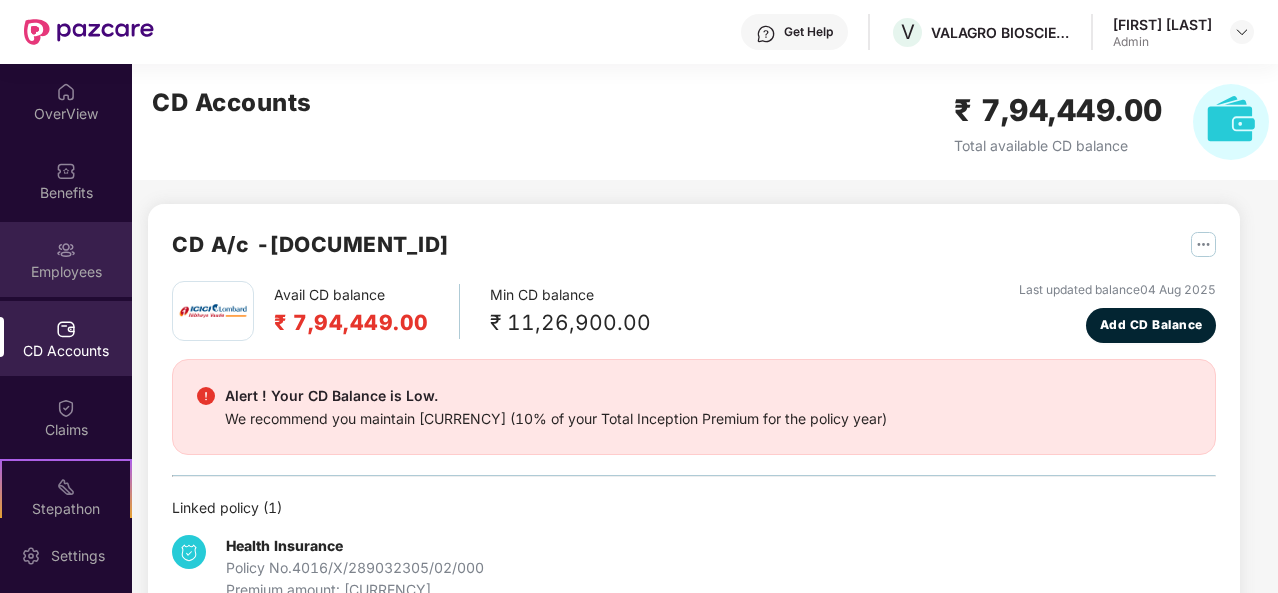 click on "Employees" at bounding box center (66, 272) 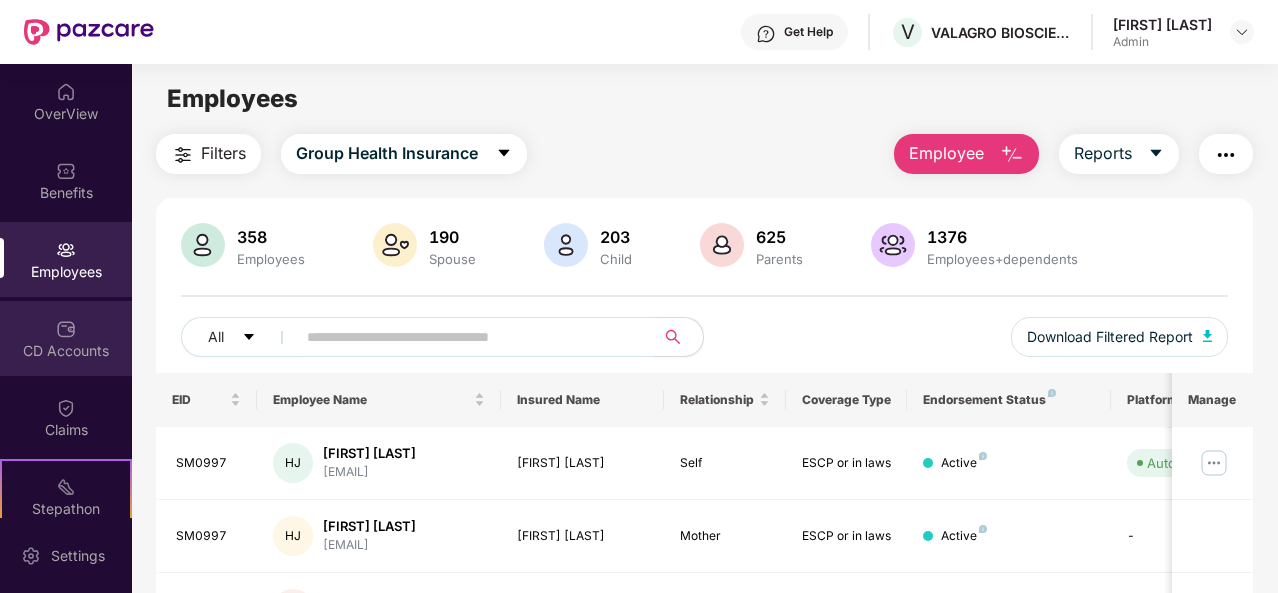 click at bounding box center (66, 329) 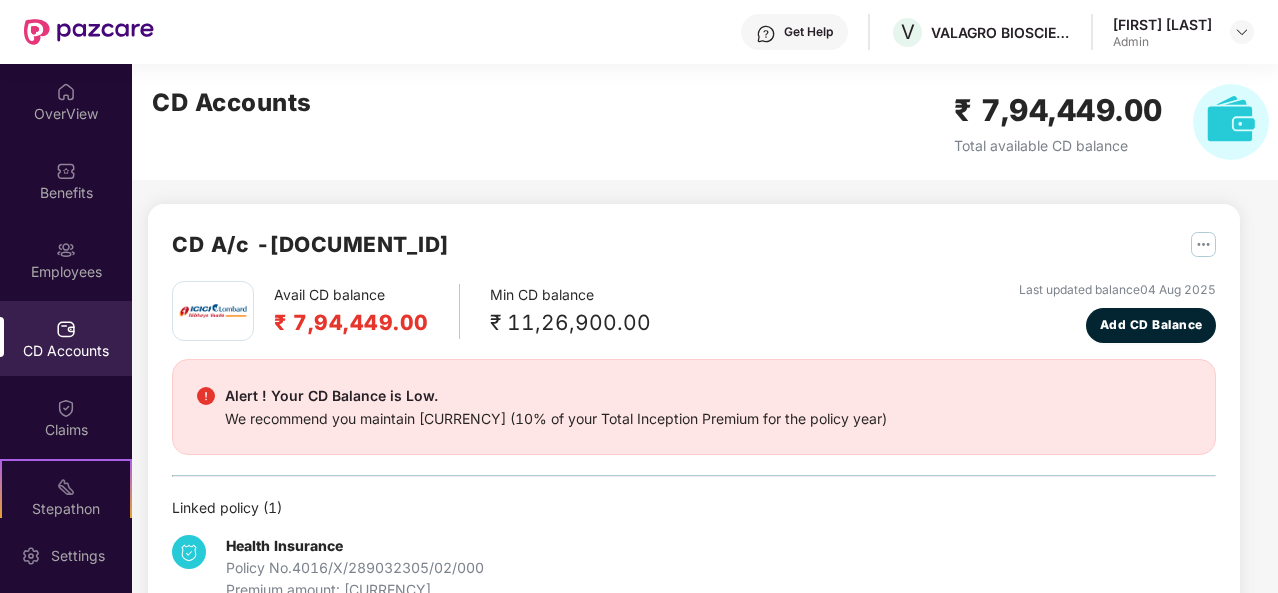 drag, startPoint x: 762, startPoint y: 267, endPoint x: 833, endPoint y: 239, distance: 76.321686 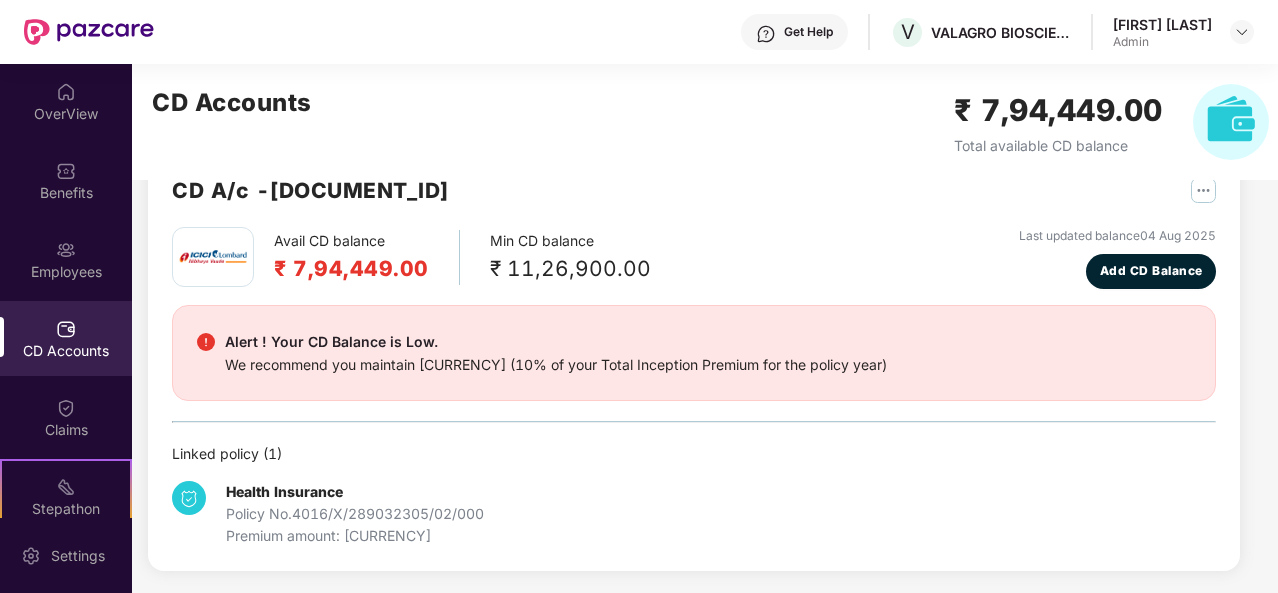 drag, startPoint x: 800, startPoint y: 264, endPoint x: 720, endPoint y: 467, distance: 218.19487 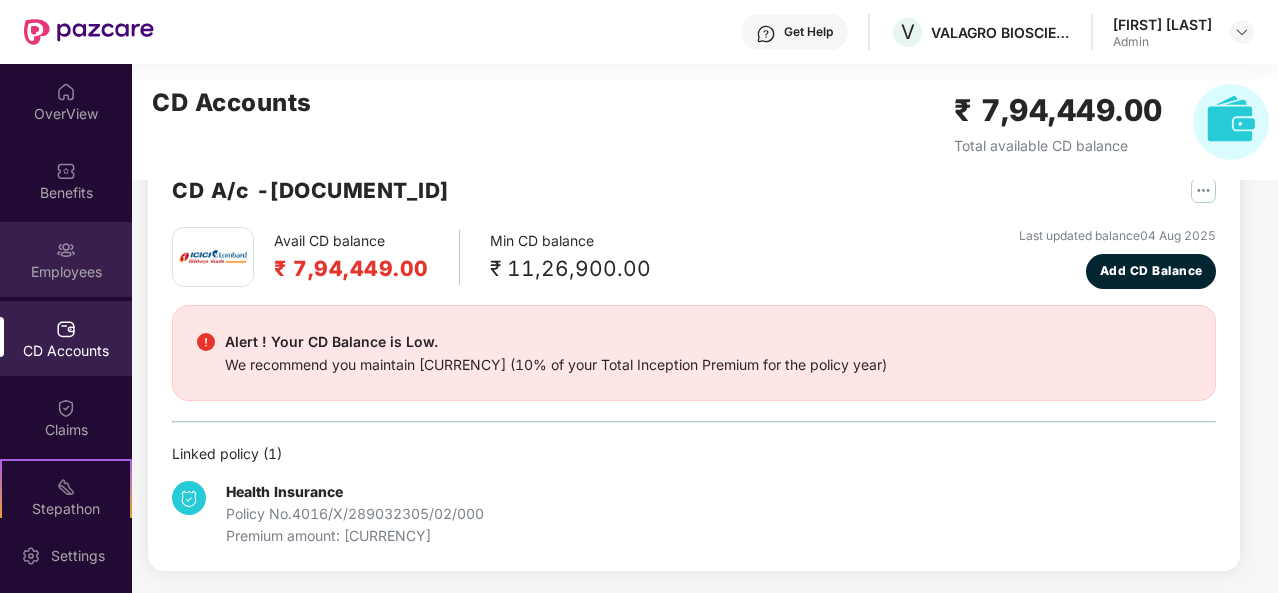 click on "Employees" at bounding box center [66, 259] 